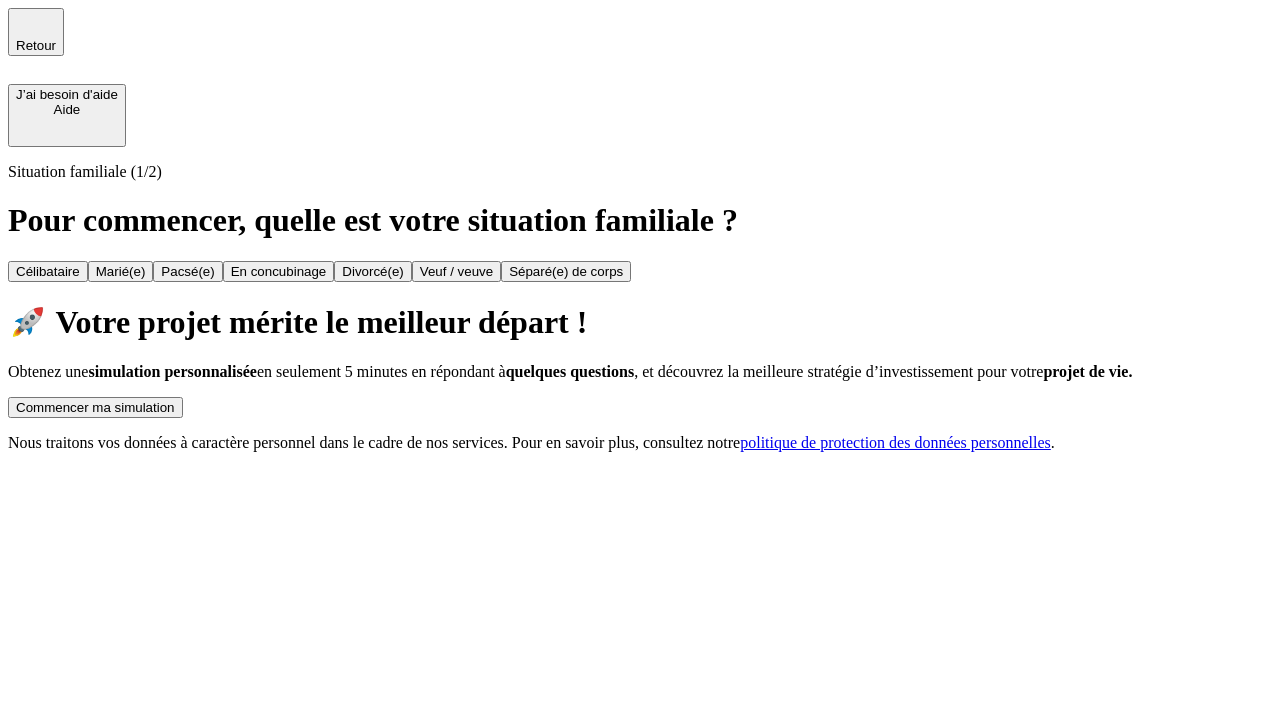 scroll, scrollTop: 0, scrollLeft: 0, axis: both 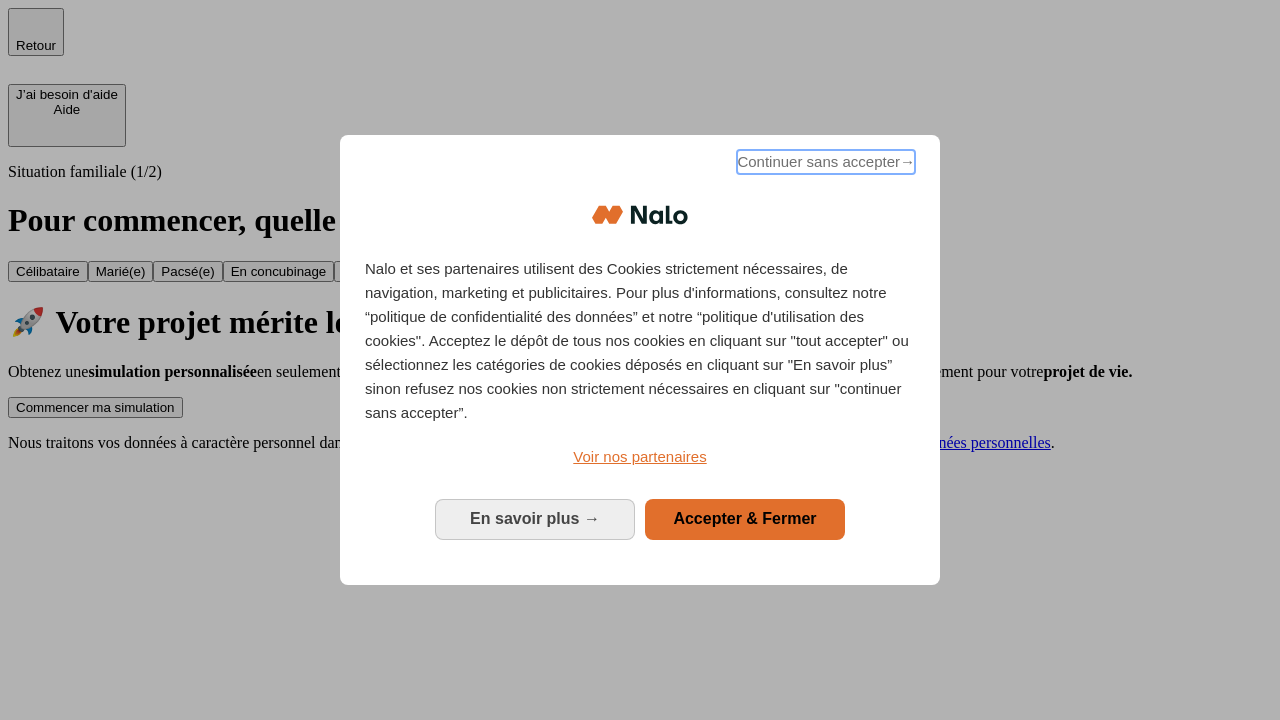 click on "Continuer sans accepter  →" at bounding box center [826, 162] 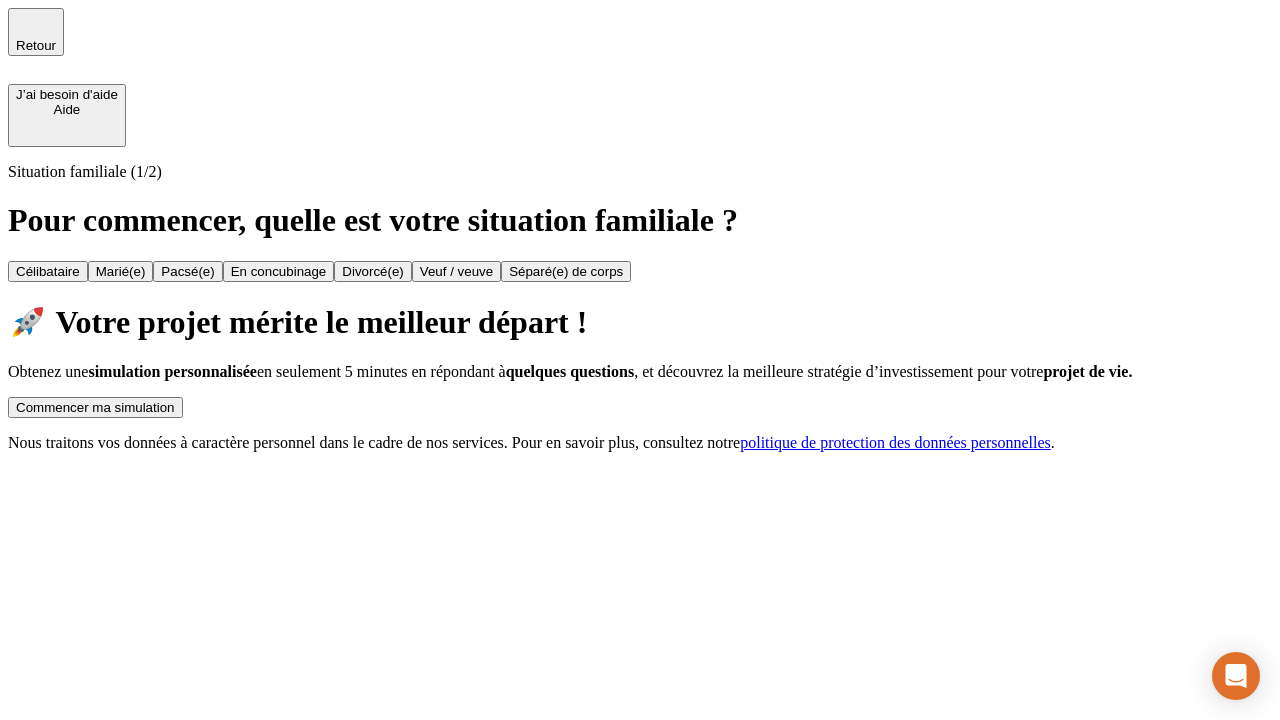 click on "Commencer ma simulation" at bounding box center (95, 407) 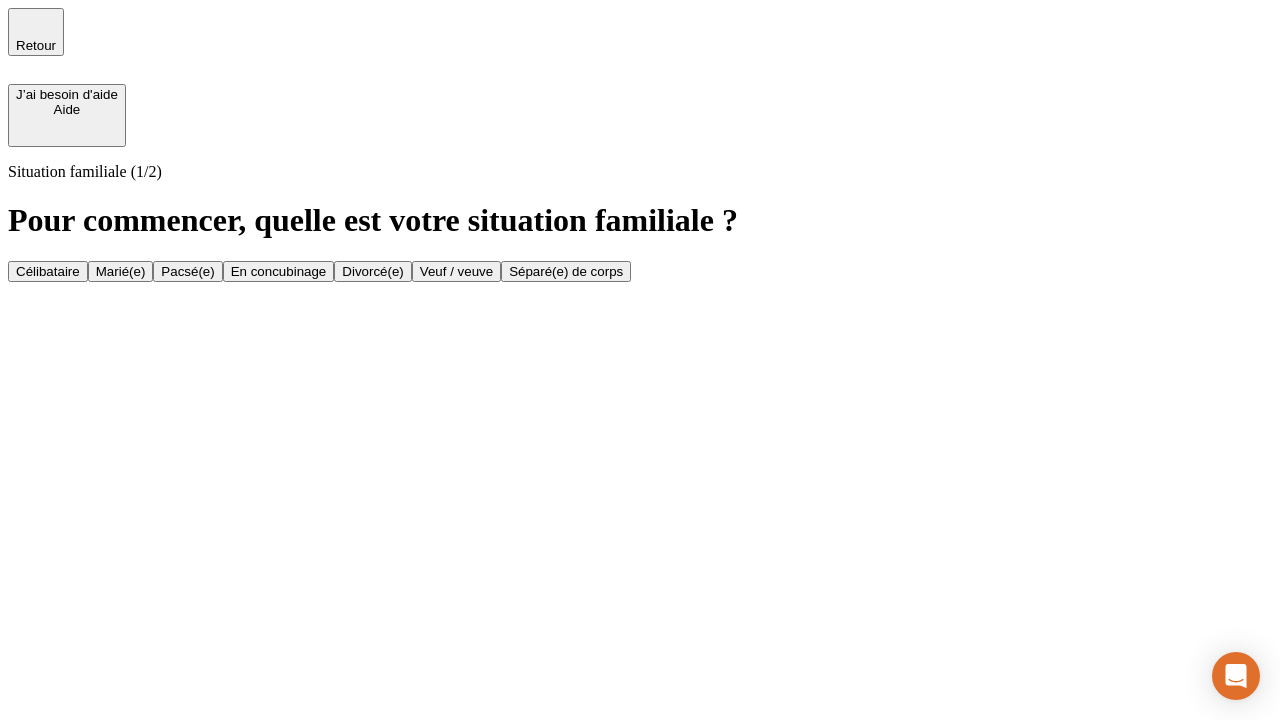 click on "Célibataire" at bounding box center (48, 271) 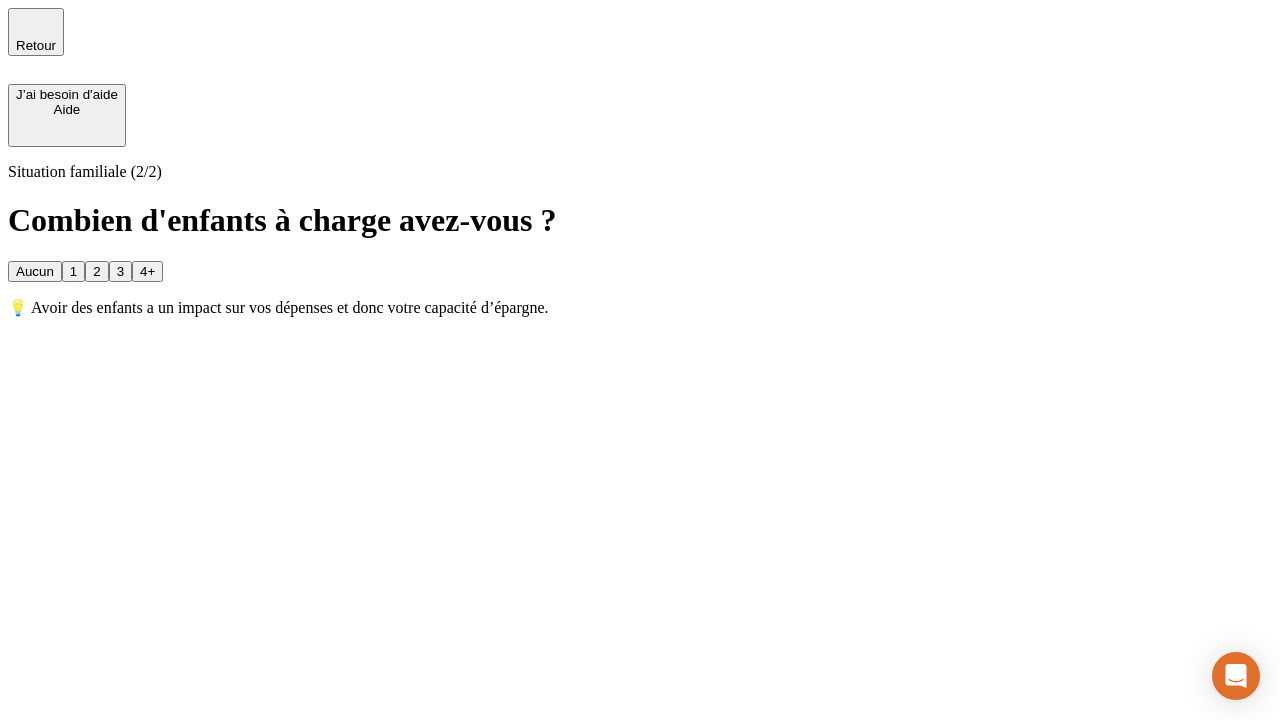 click on "Aucun" at bounding box center [35, 271] 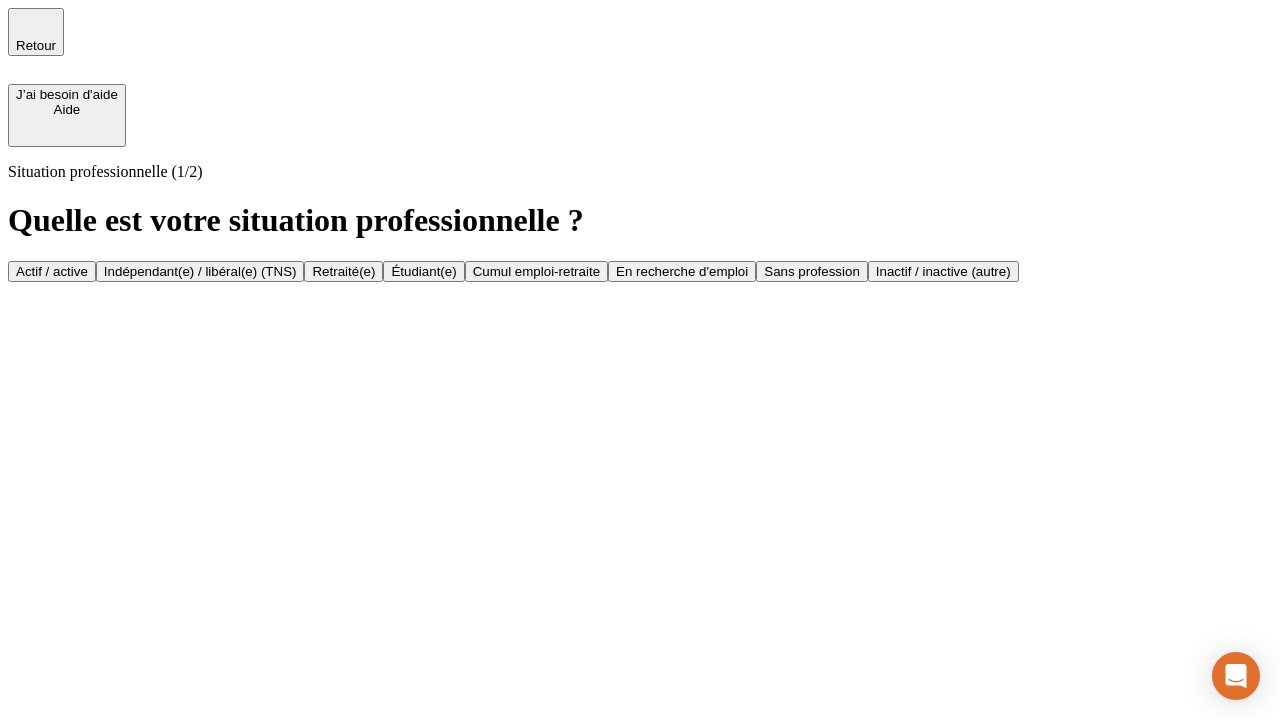 click on "Actif / active" at bounding box center [52, 271] 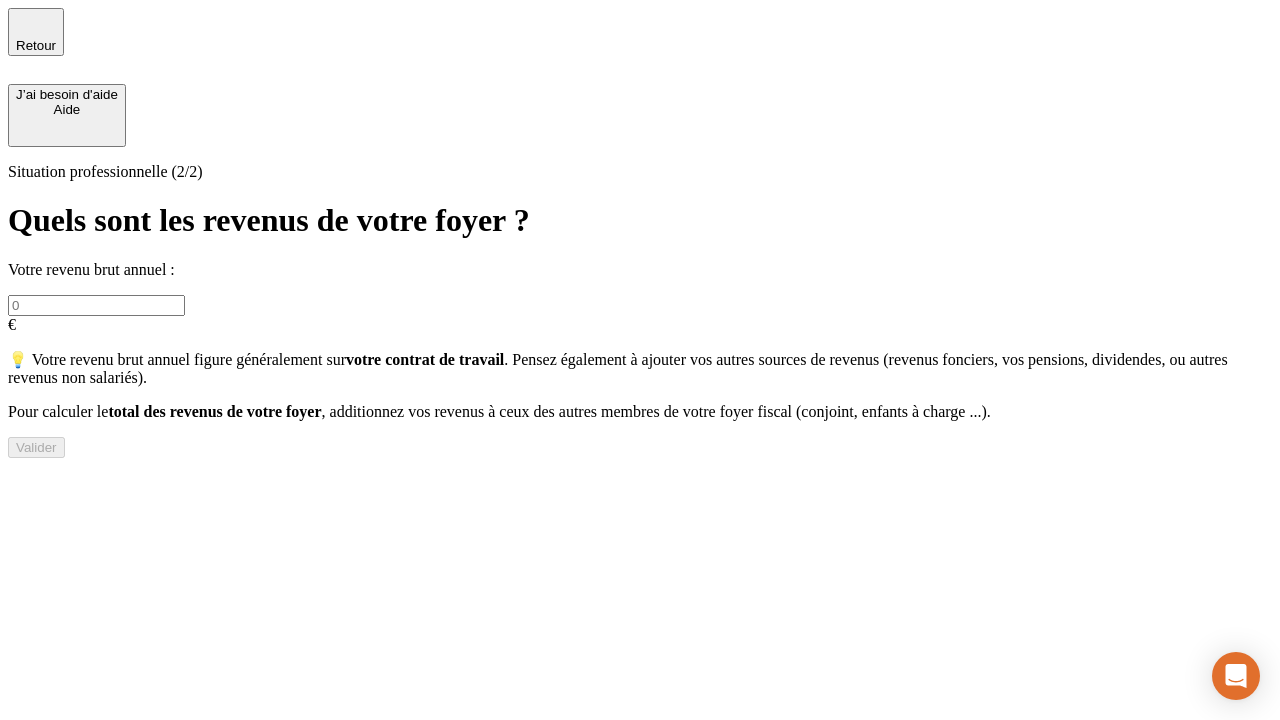 click at bounding box center [96, 305] 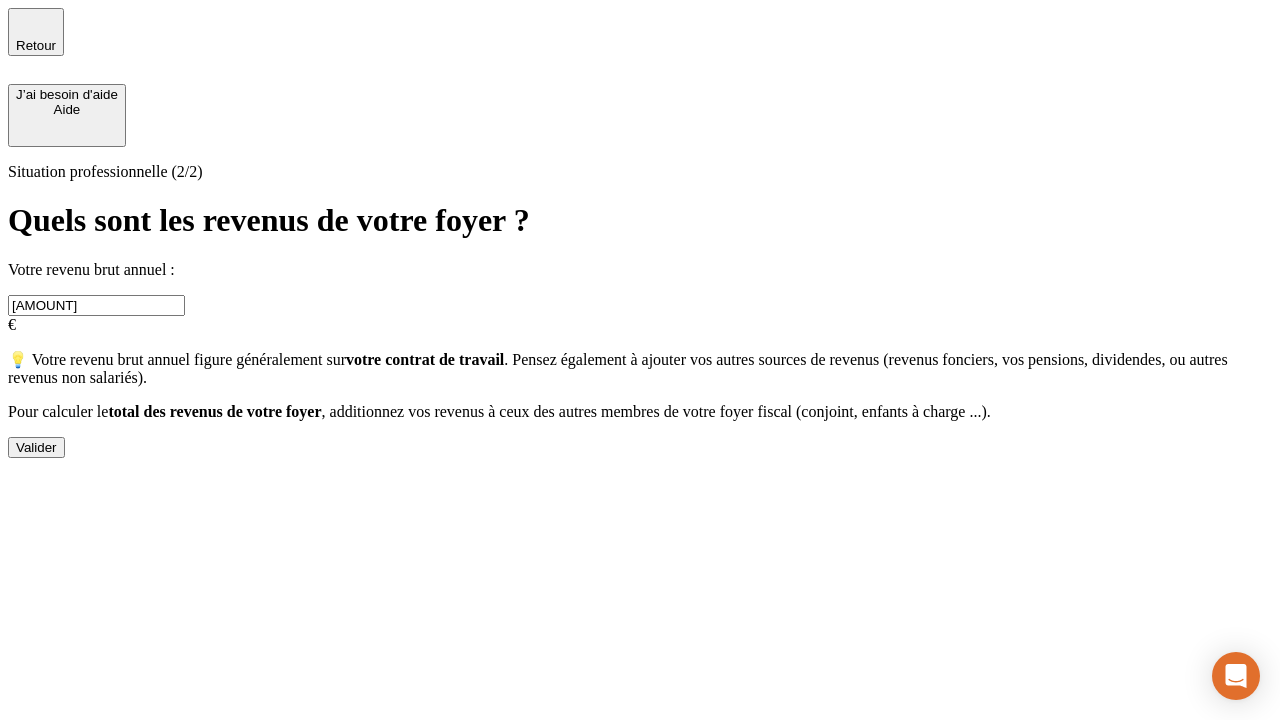 type on "[AMOUNT]" 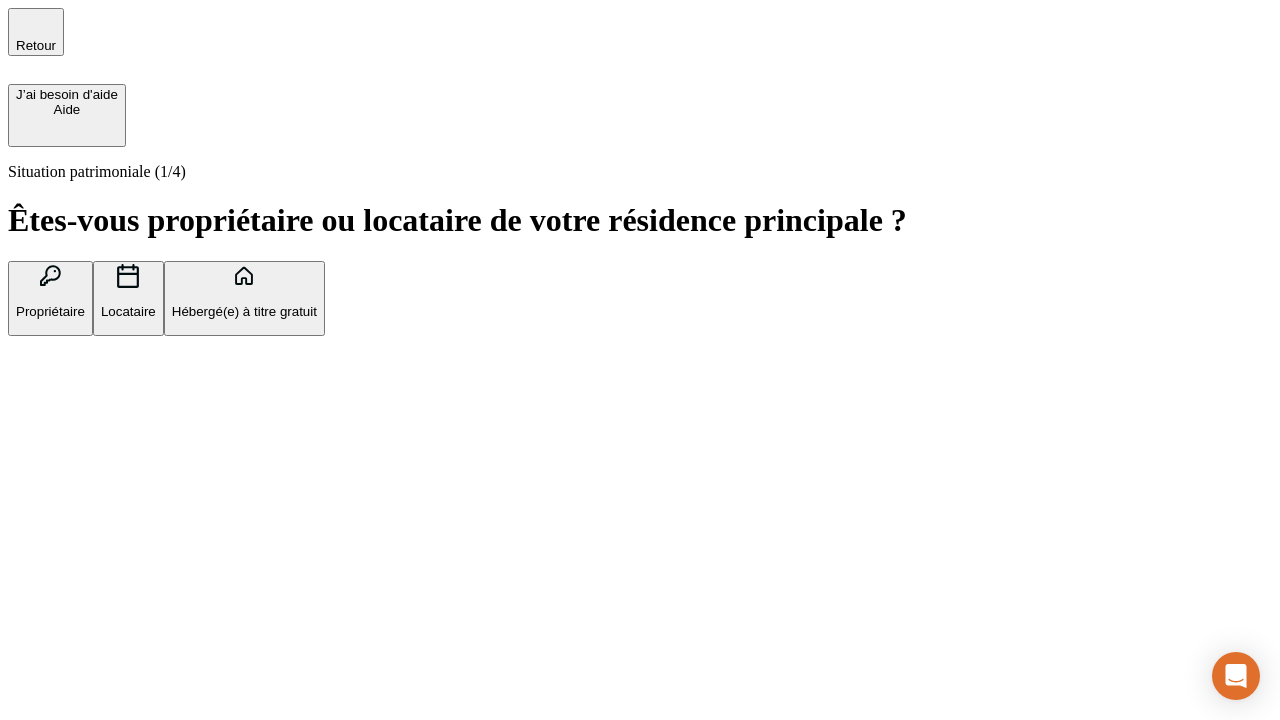 click on "Hébergé(e) à titre gratuit" at bounding box center (244, 311) 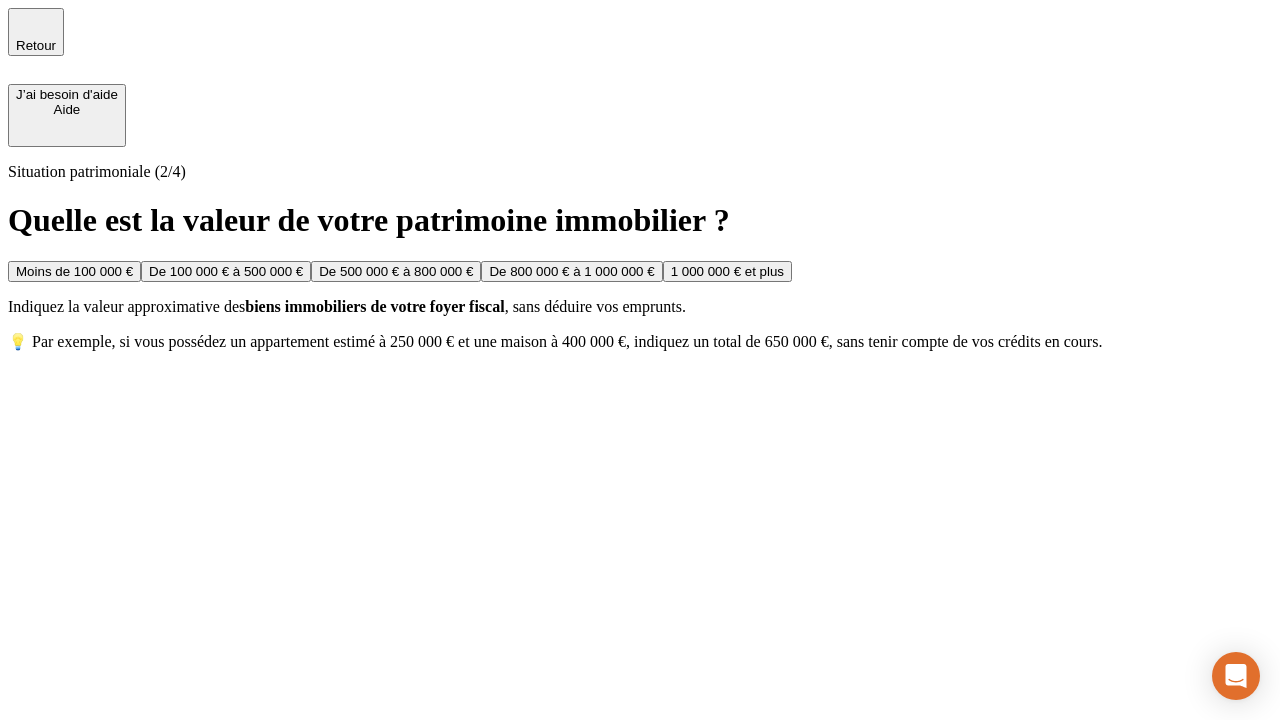 click on "Moins de 100 000 €" at bounding box center (74, 271) 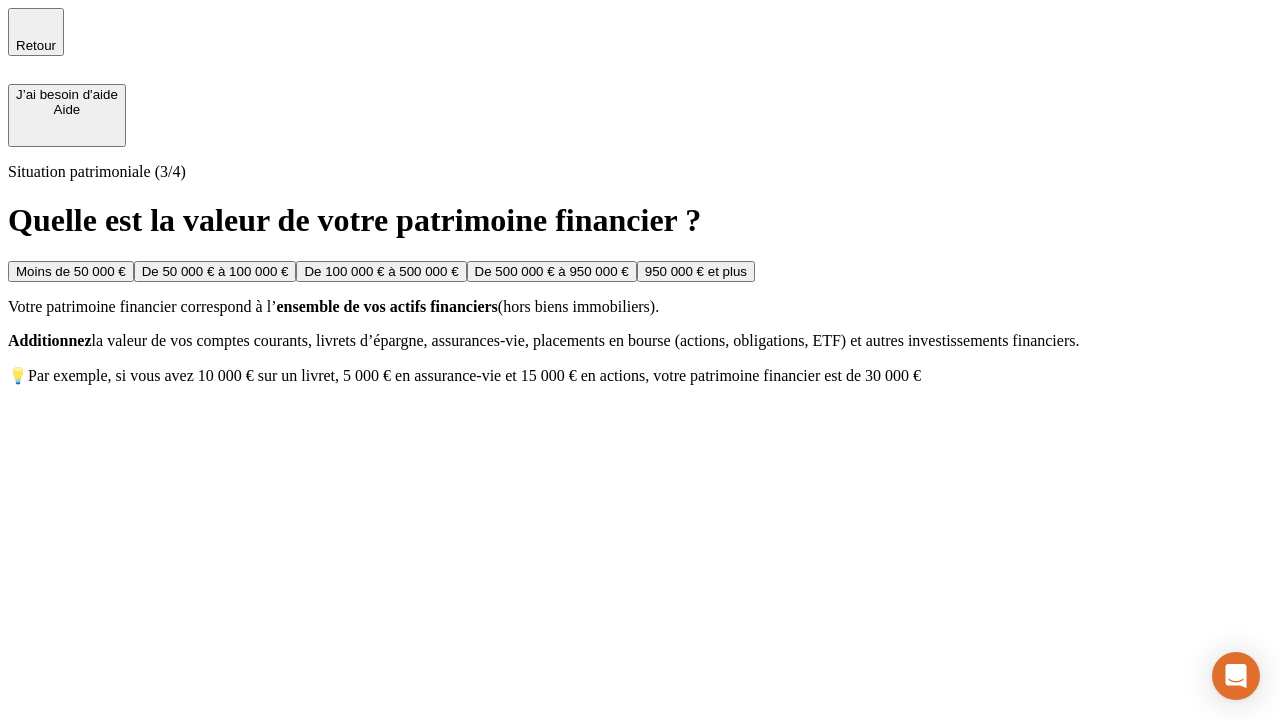 click on "Moins de 50 000 €" at bounding box center [71, 271] 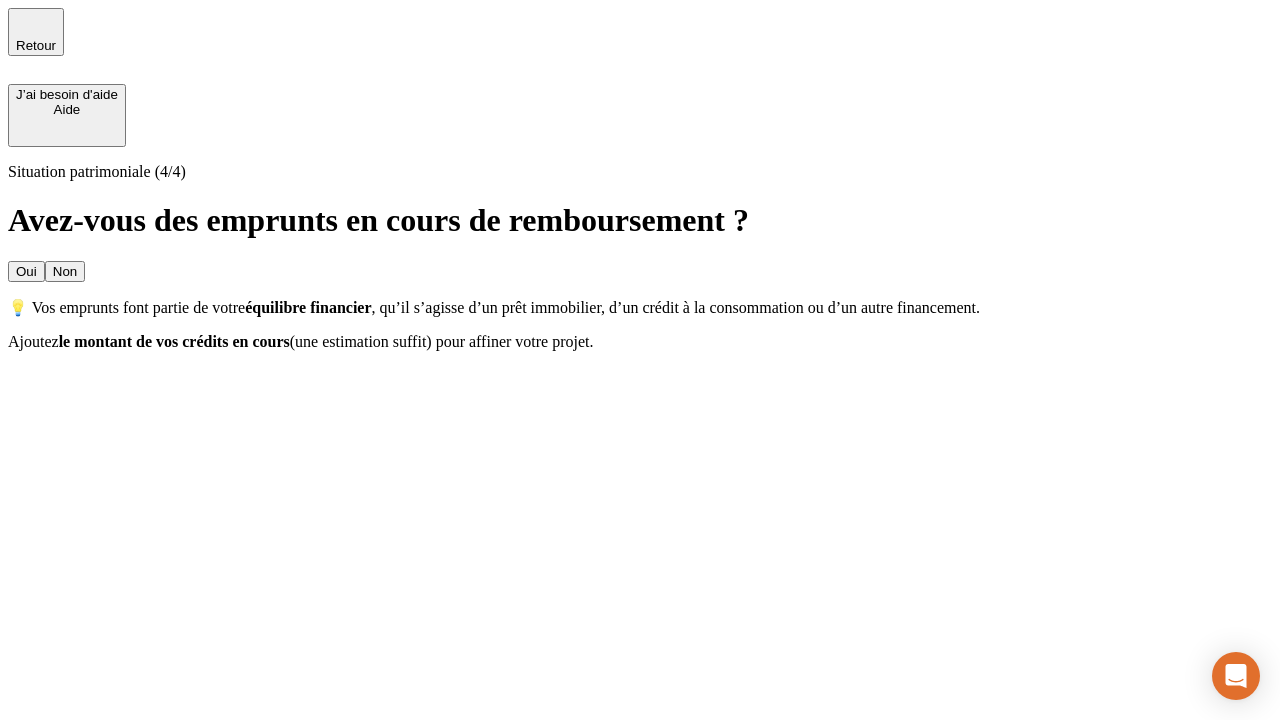 click on "Non" at bounding box center [65, 271] 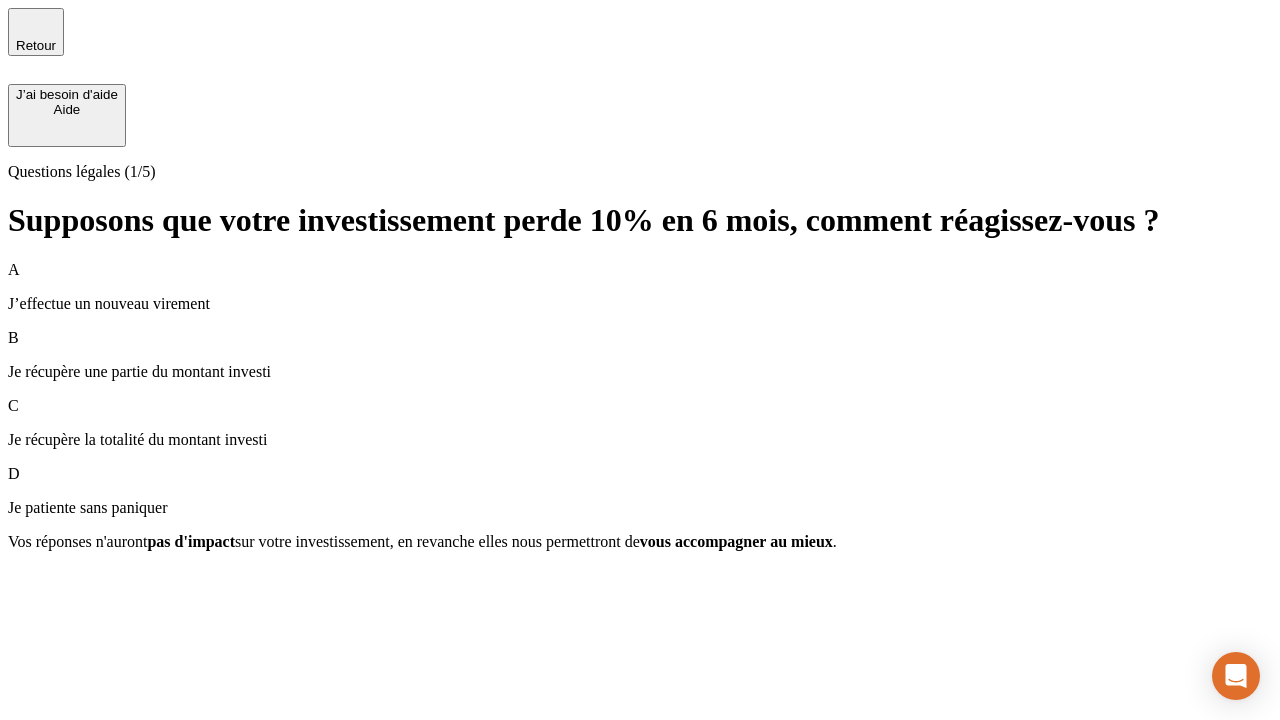 click on "A J’effectue un nouveau virement" at bounding box center [640, 287] 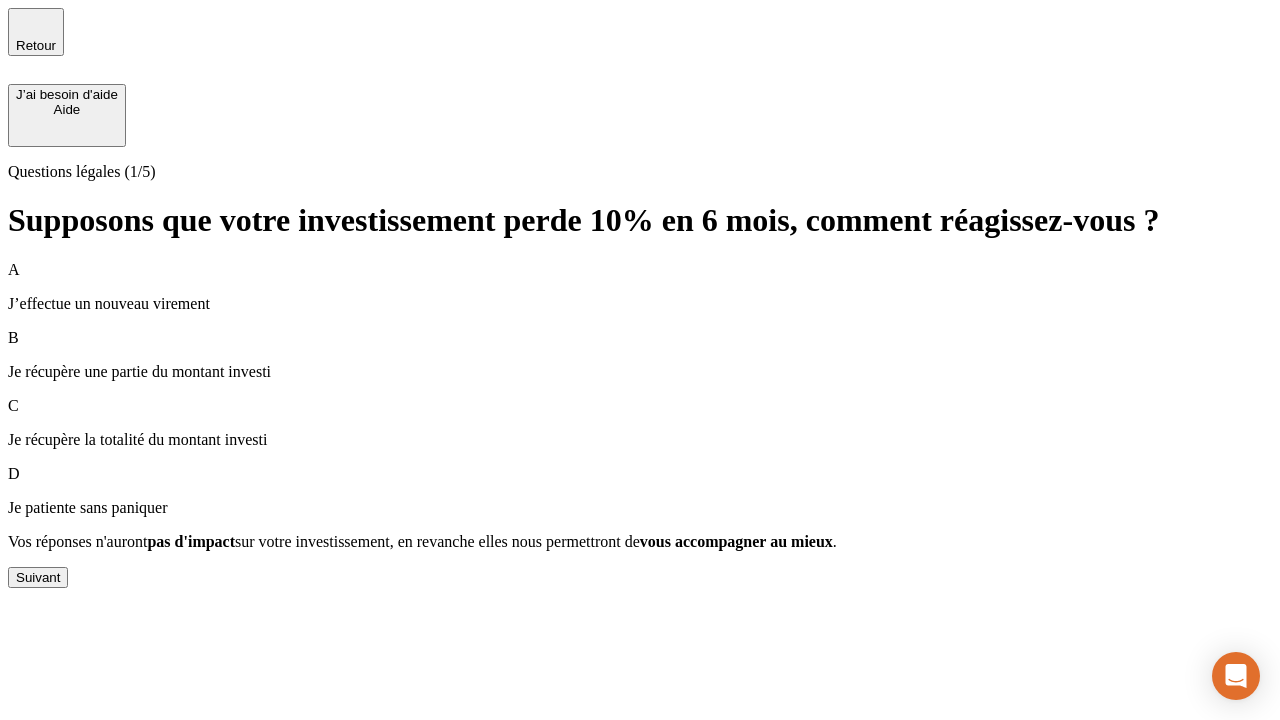click on "Suivant" at bounding box center [38, 577] 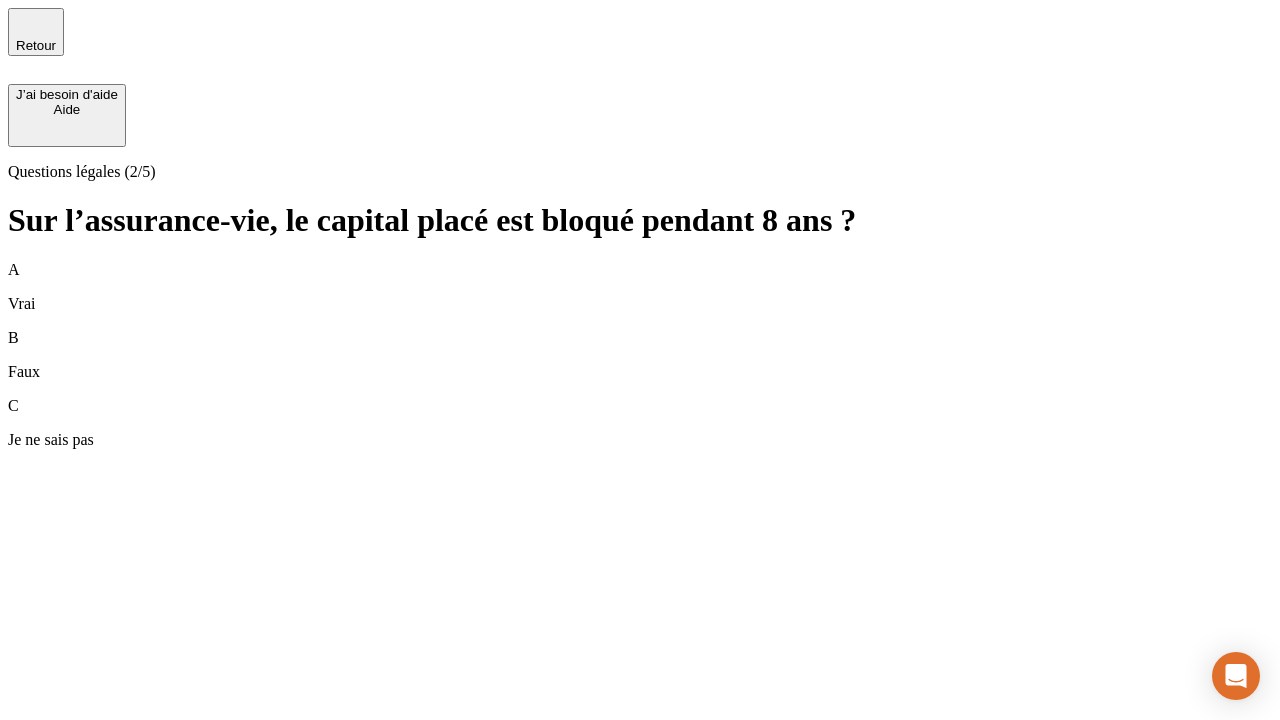 click on "B Faux" at bounding box center [640, 355] 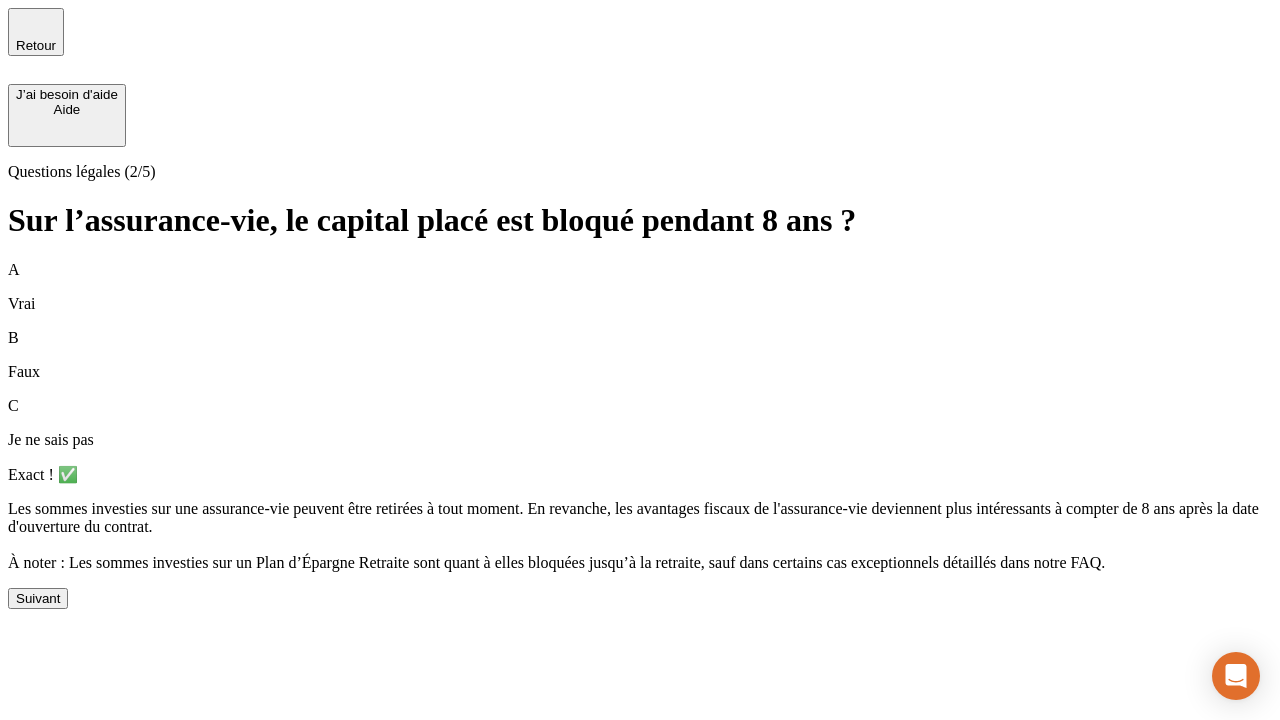 click on "Suivant" at bounding box center (38, 598) 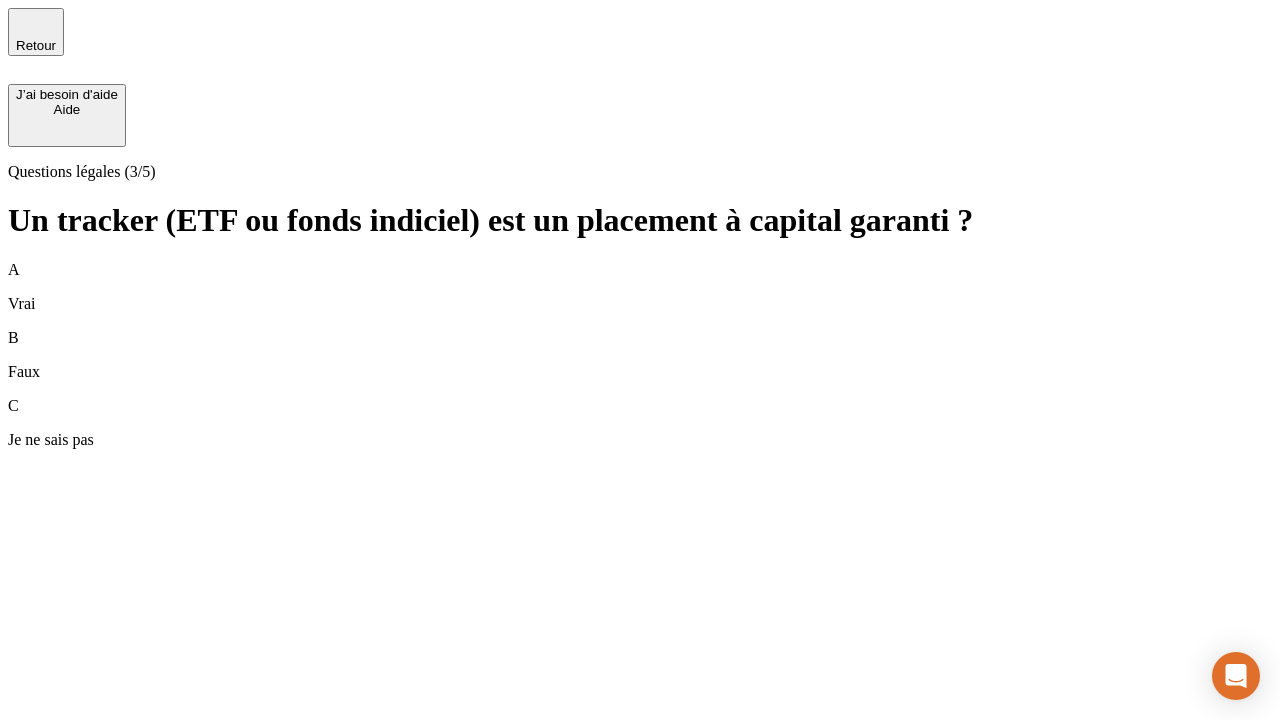 click on "B Faux" at bounding box center (640, 355) 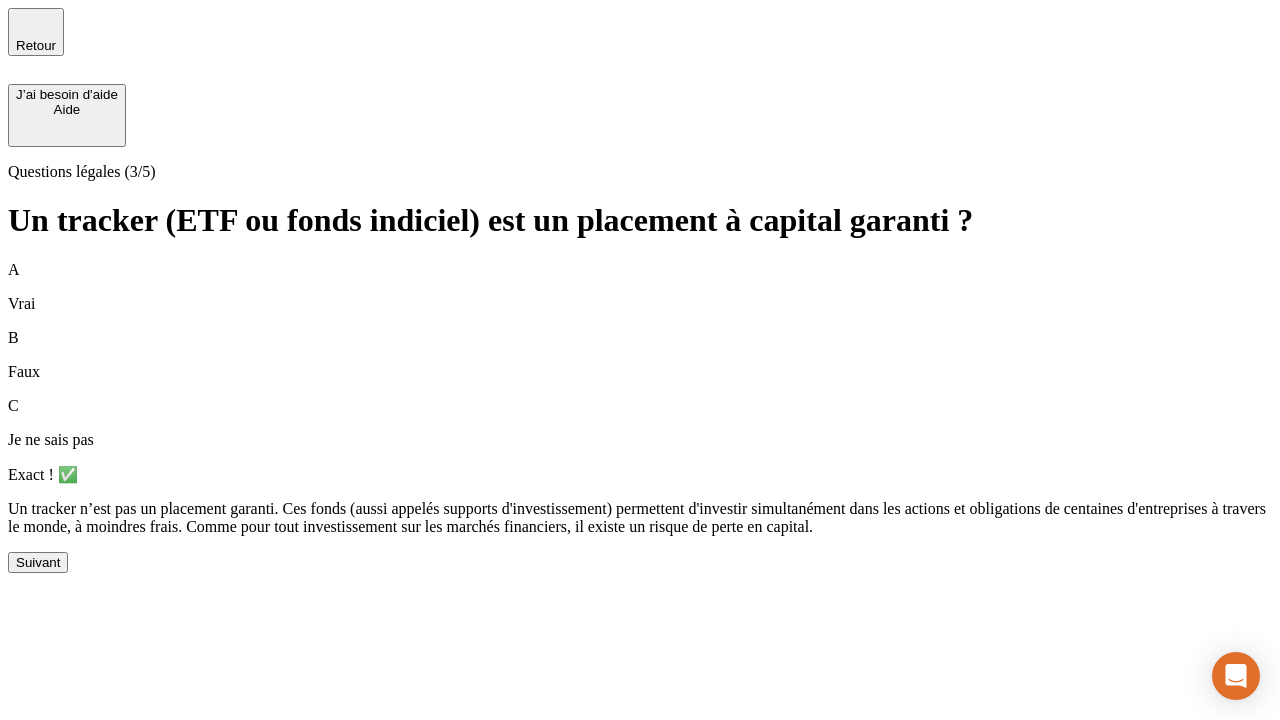 click on "Suivant" at bounding box center (38, 562) 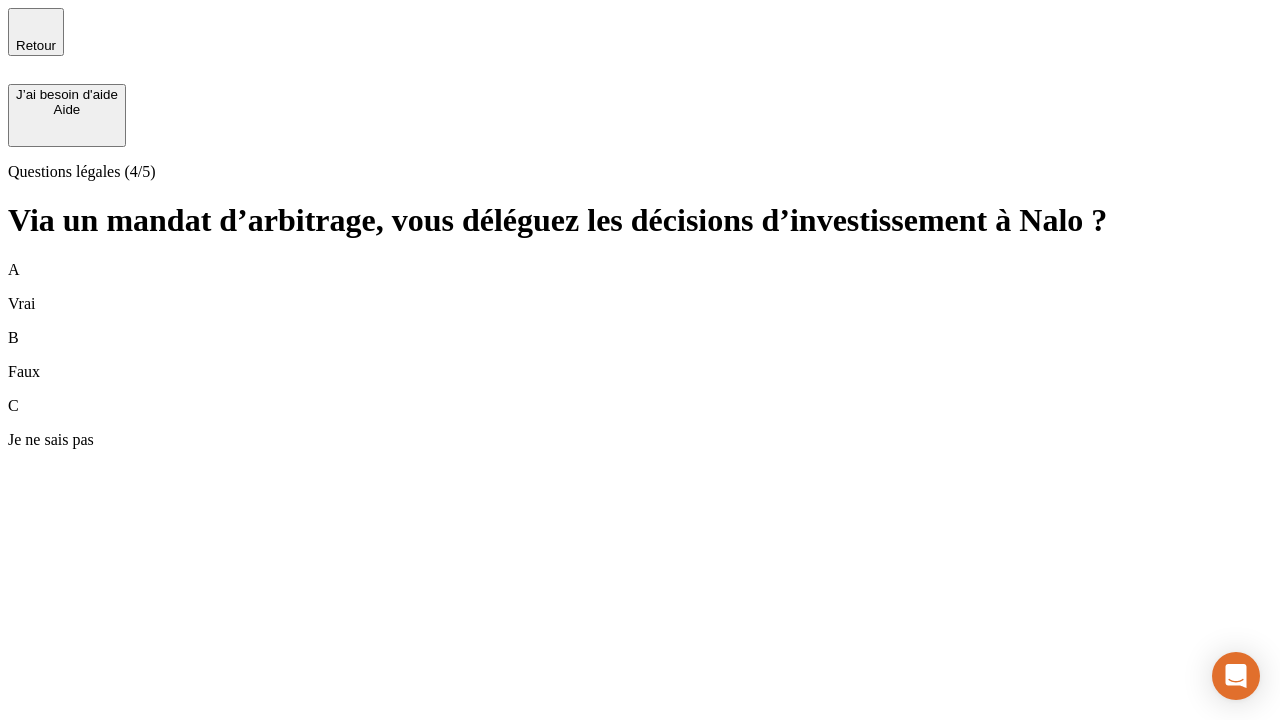 click on "A Vrai" at bounding box center (640, 287) 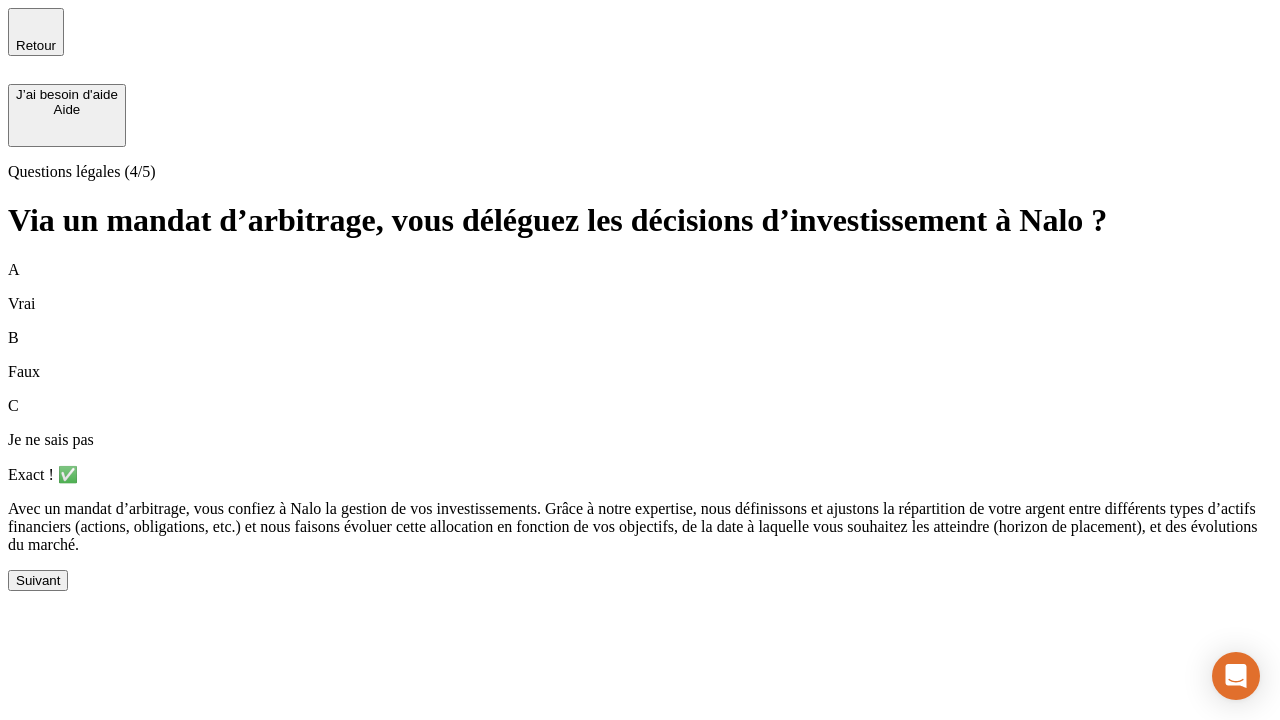 click on "Suivant" at bounding box center [38, 580] 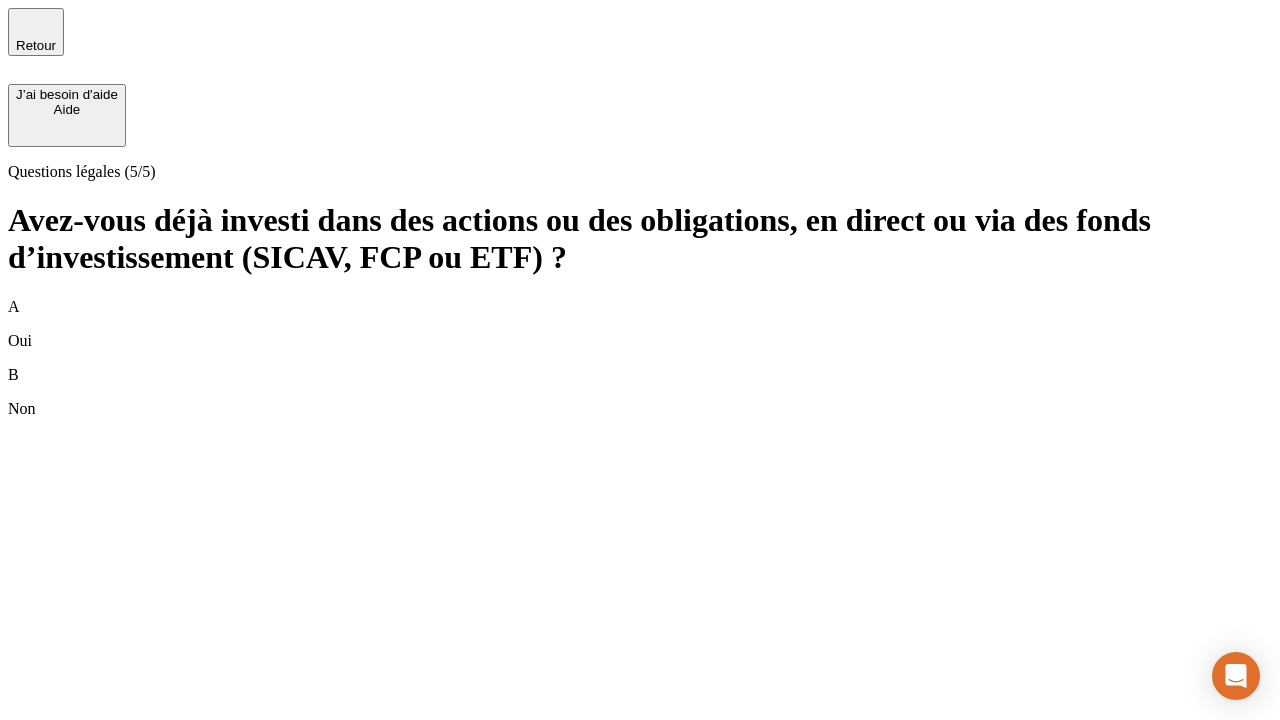 click on "B Non" at bounding box center [640, 392] 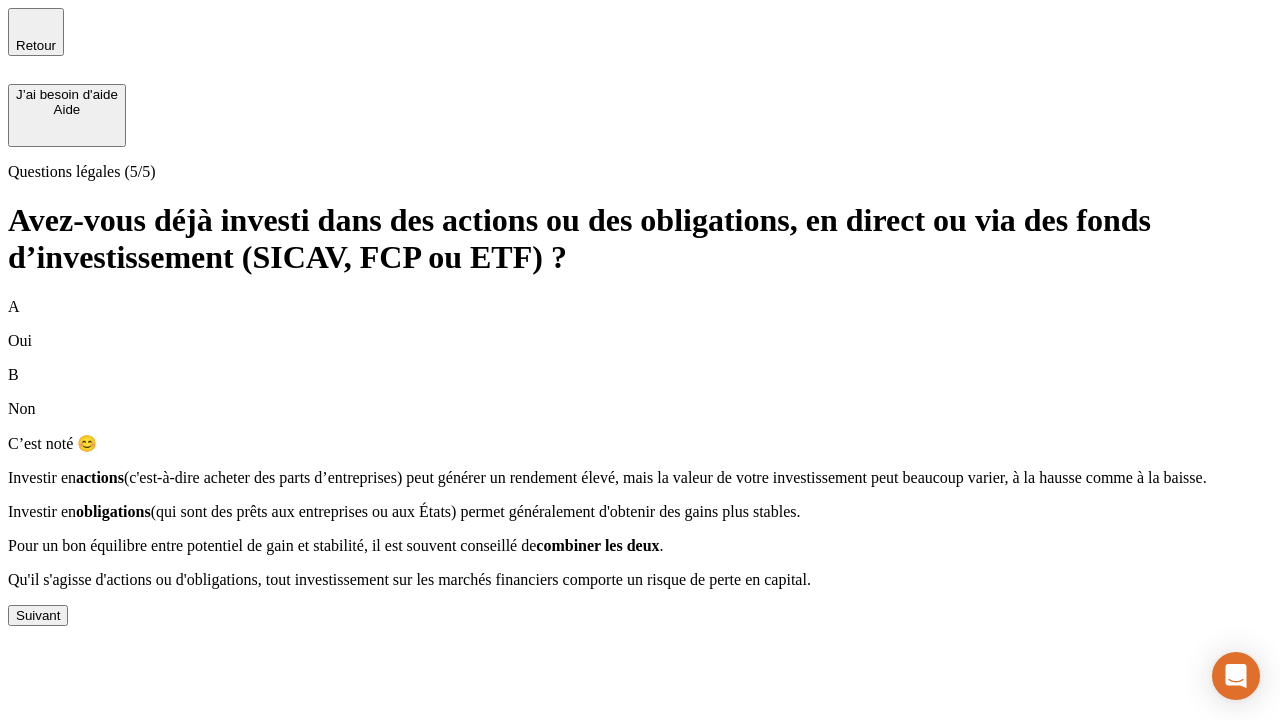 click on "Suivant" at bounding box center (38, 615) 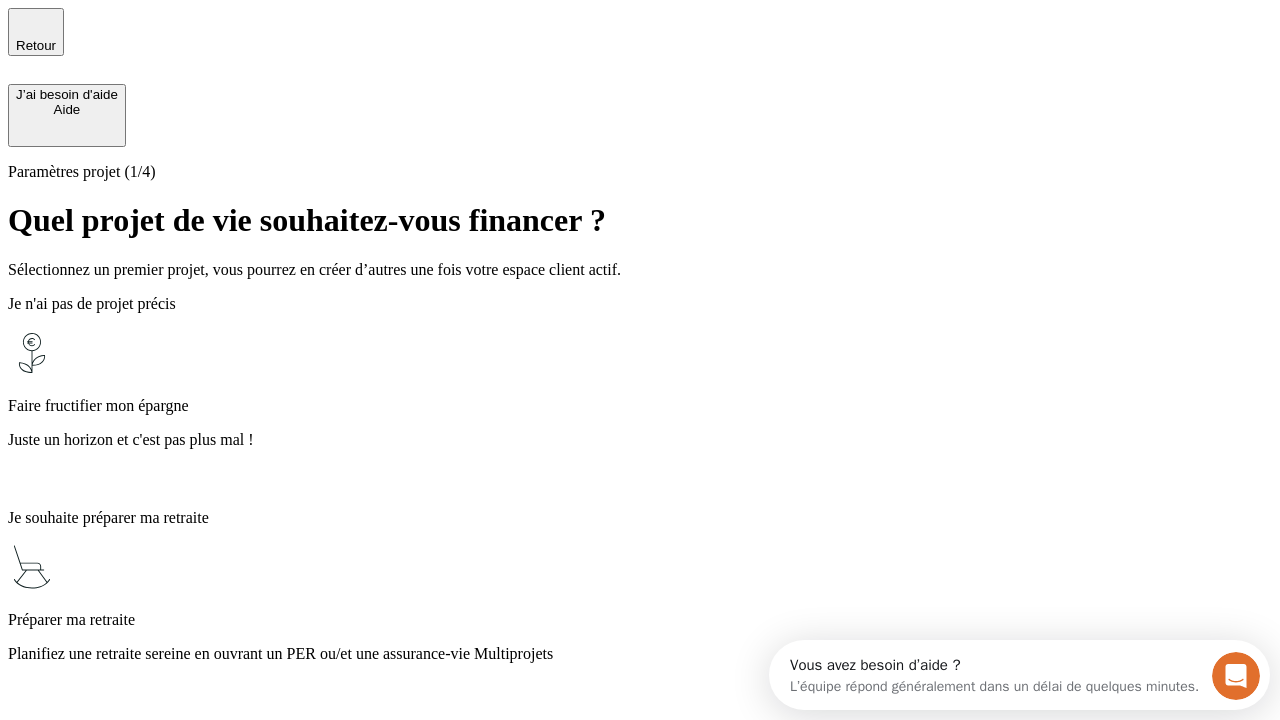 scroll, scrollTop: 0, scrollLeft: 0, axis: both 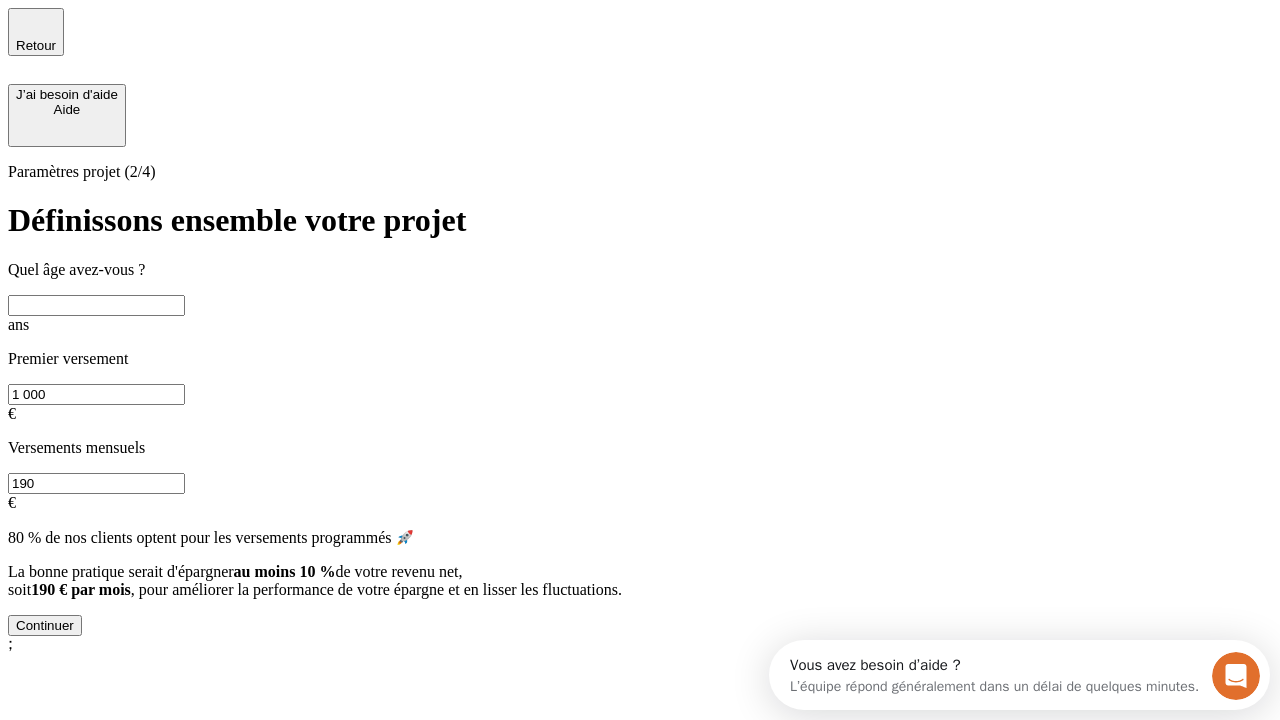 click at bounding box center (96, 305) 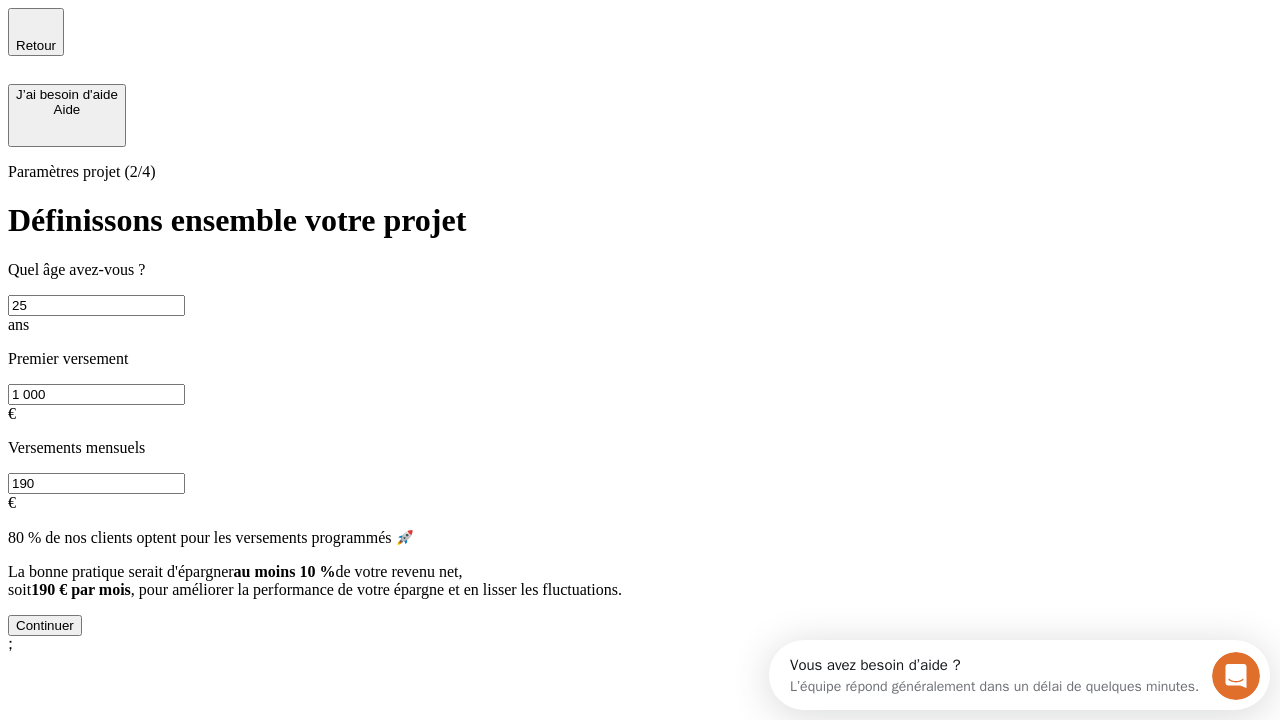 type on "25" 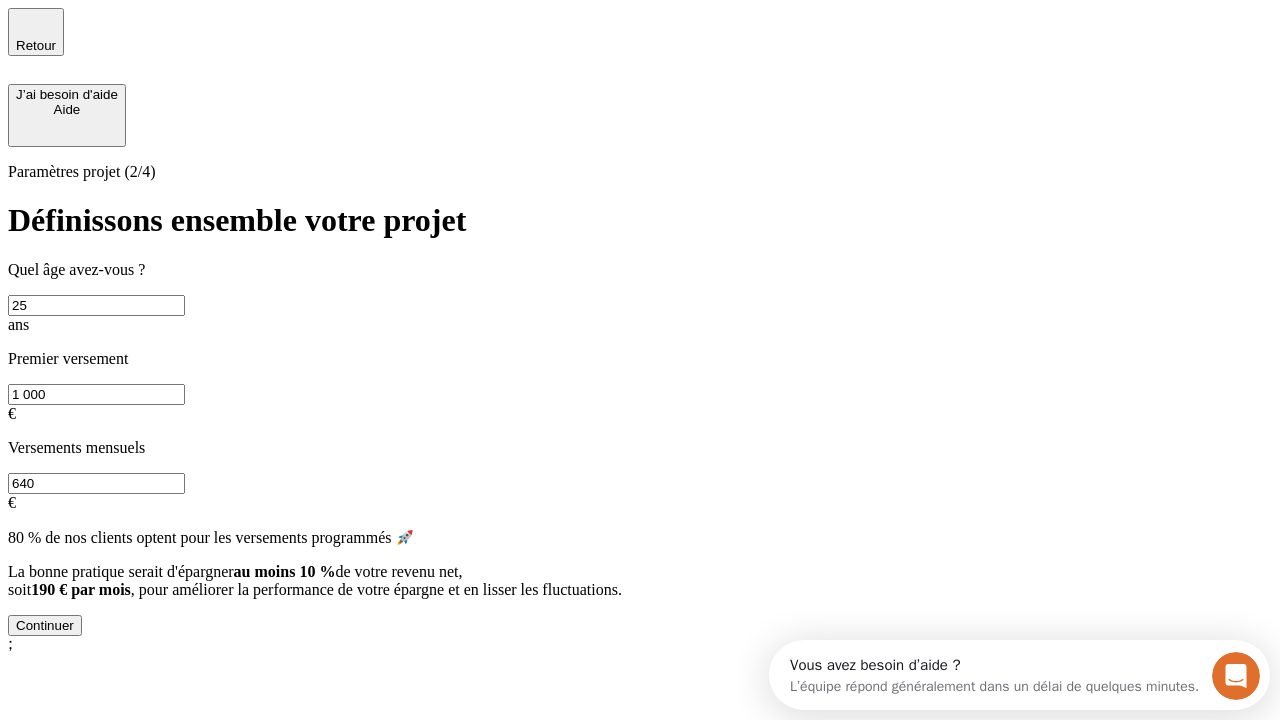 type on "640" 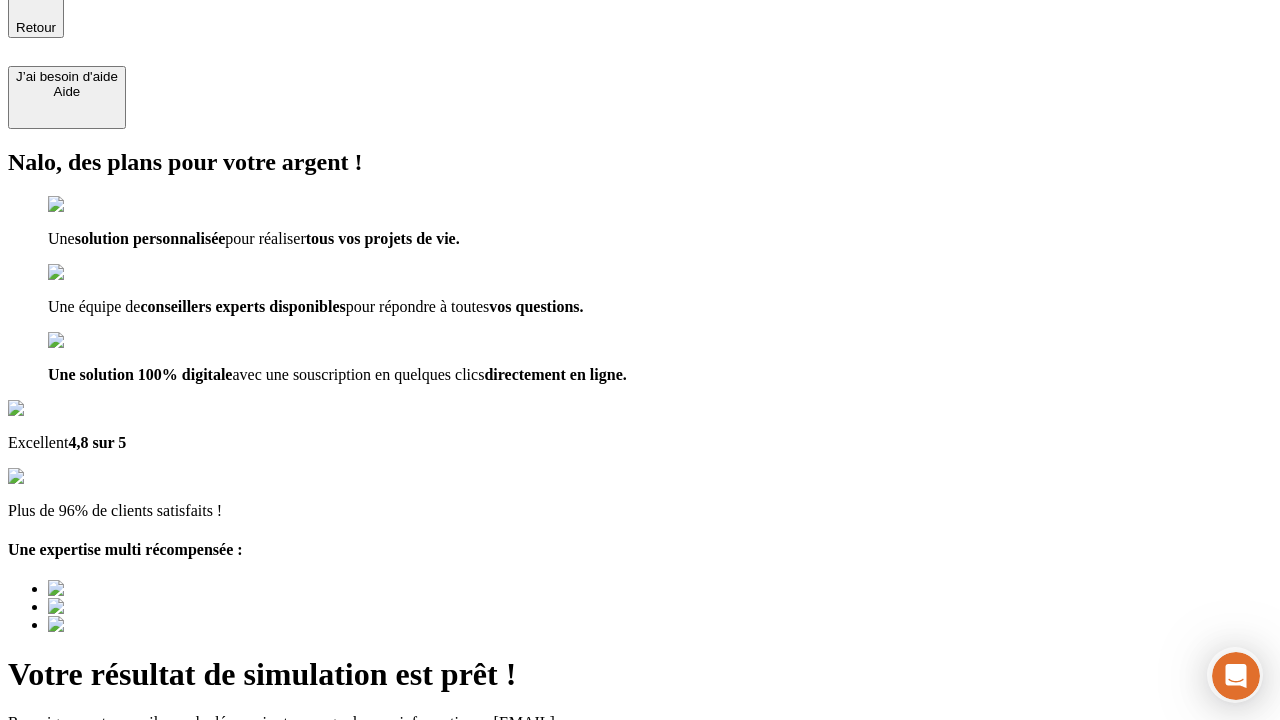 click on "Découvrir ma simulation" at bounding box center [87, 779] 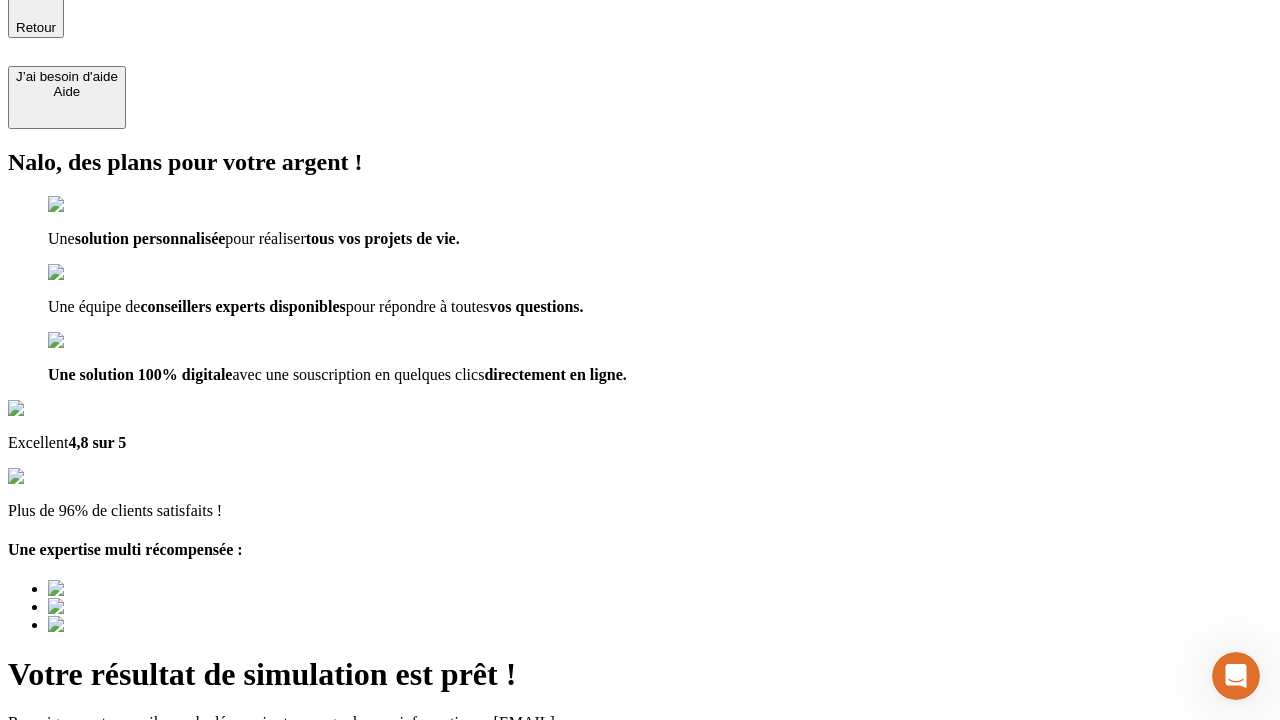 type on "[EMAIL]" 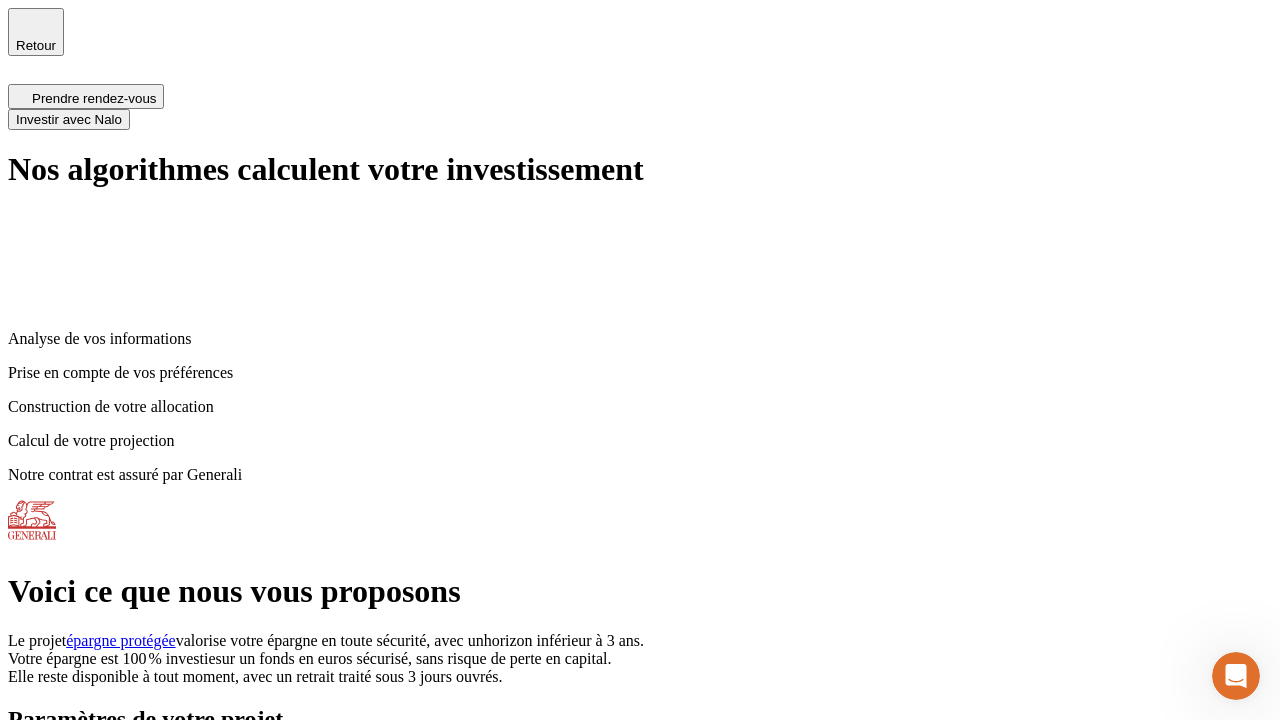 scroll, scrollTop: 8, scrollLeft: 0, axis: vertical 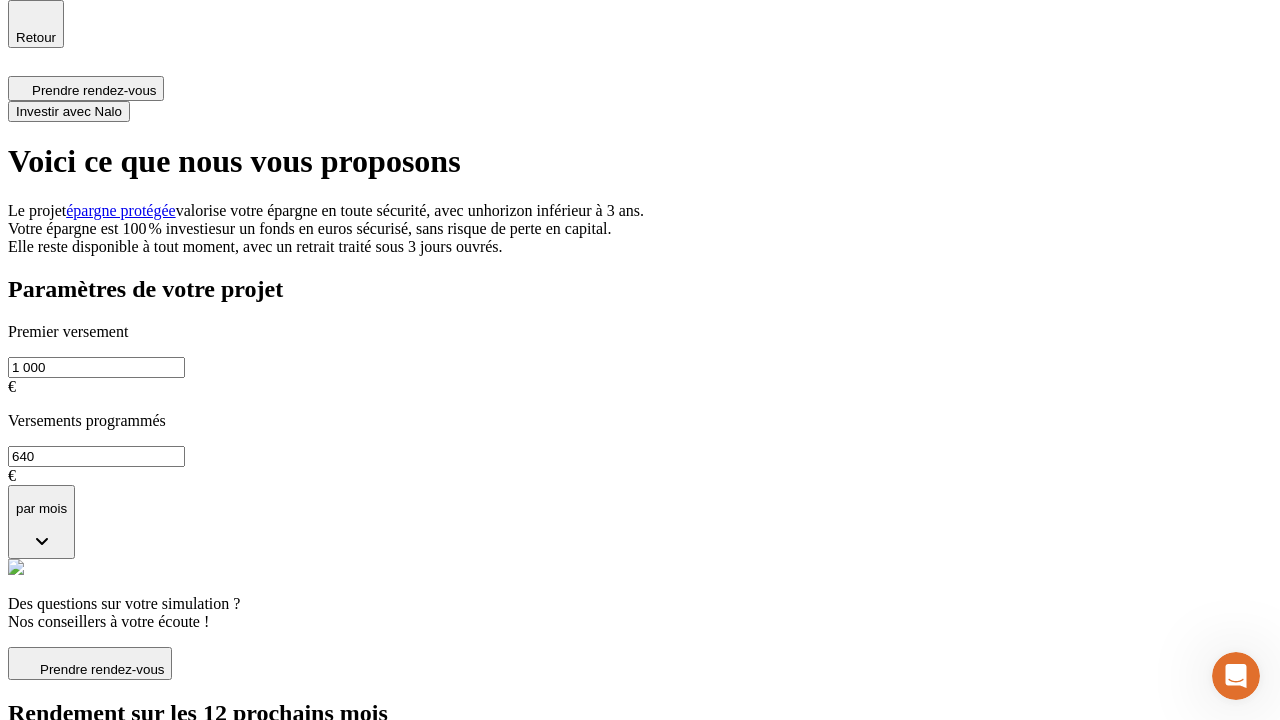click on "Investir avec Nalo" at bounding box center (69, 111) 